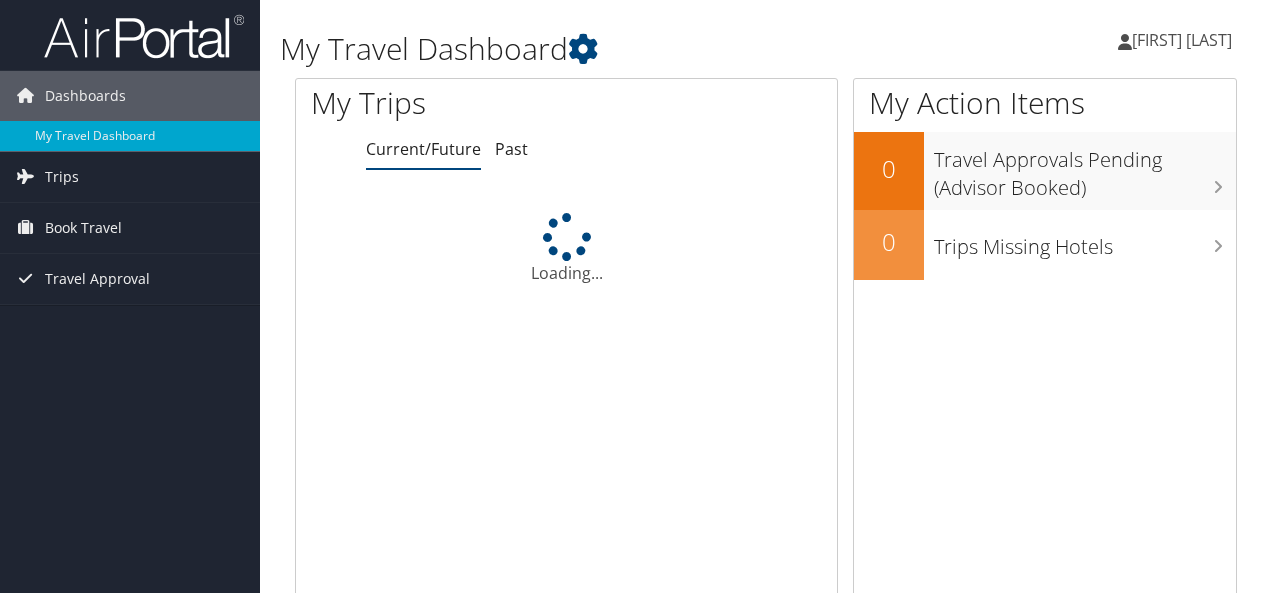scroll, scrollTop: 0, scrollLeft: 0, axis: both 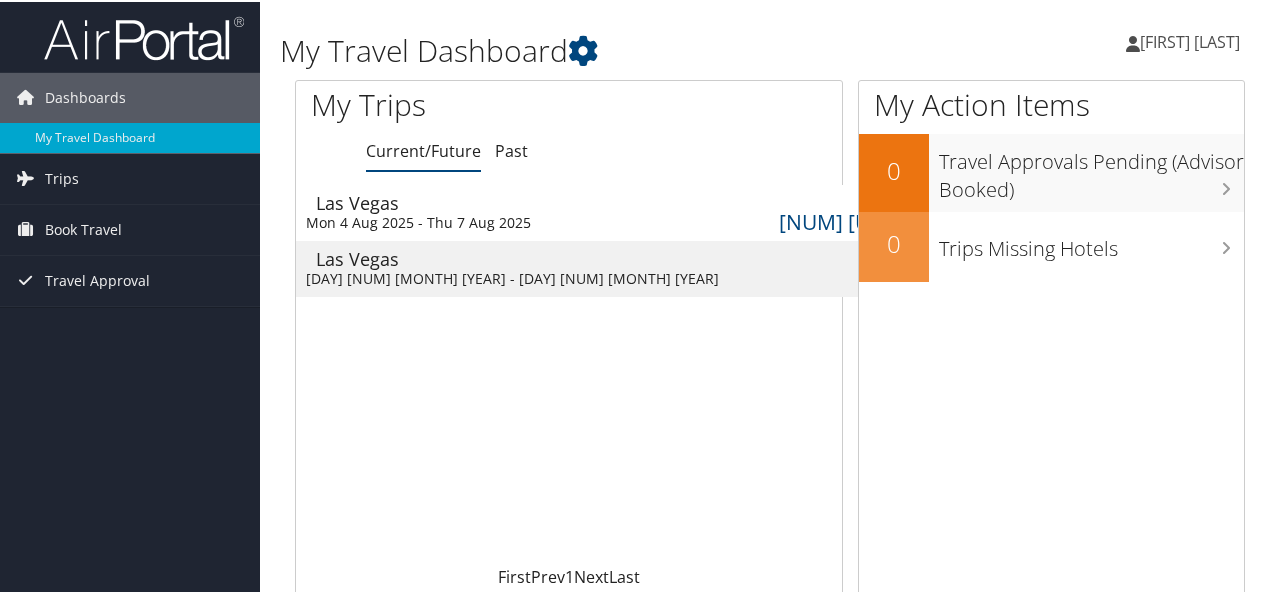 click on "5 days" at bounding box center (865, 276) 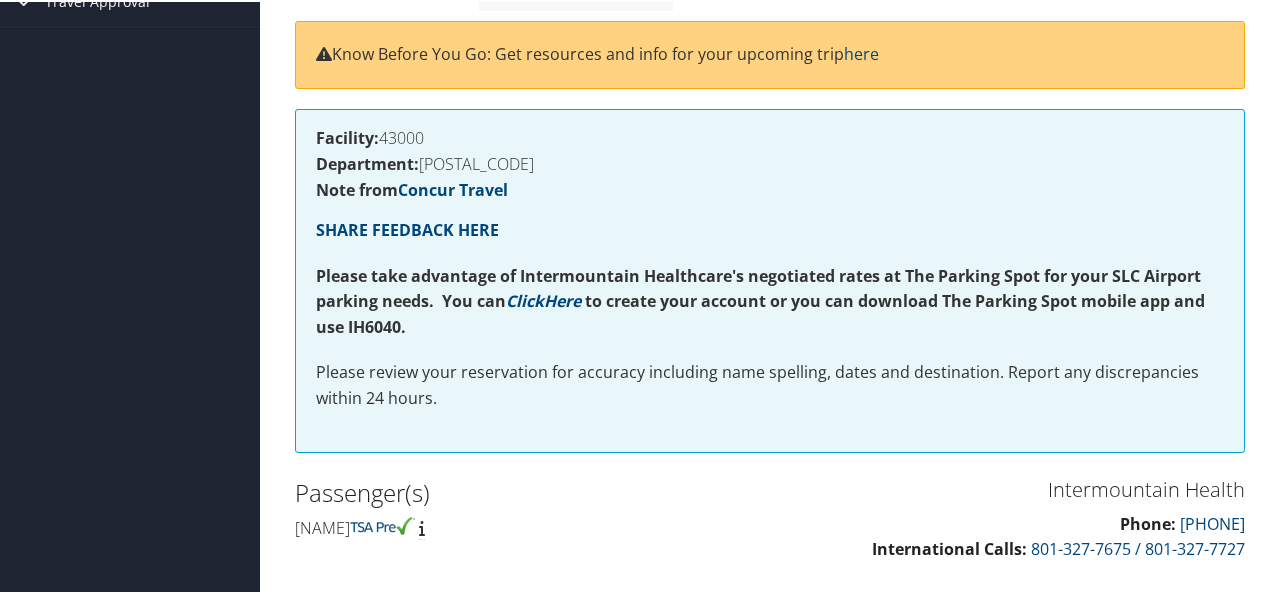 scroll, scrollTop: 223, scrollLeft: 0, axis: vertical 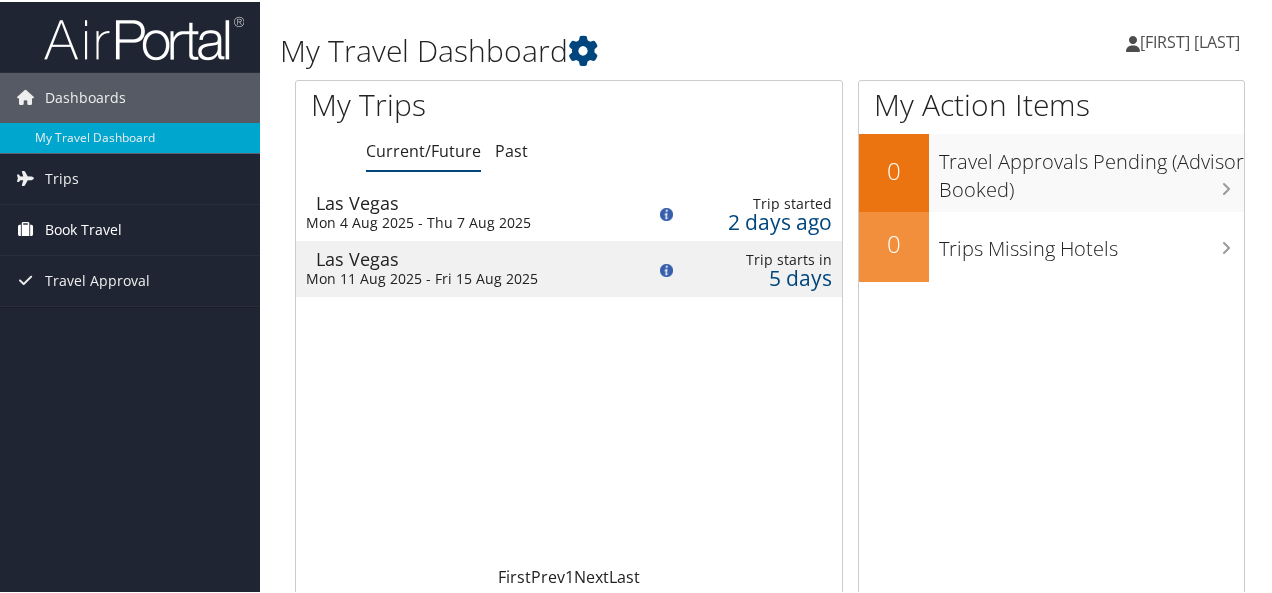click on "Book Travel" at bounding box center [83, 228] 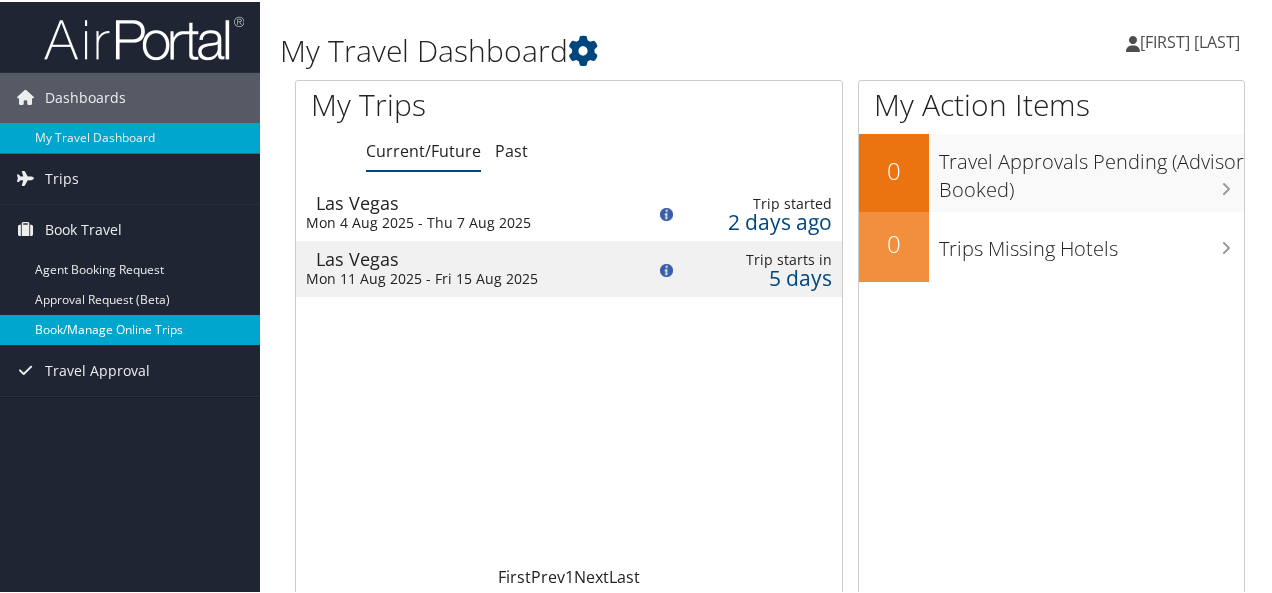 click on "Book/Manage Online Trips" at bounding box center (130, 328) 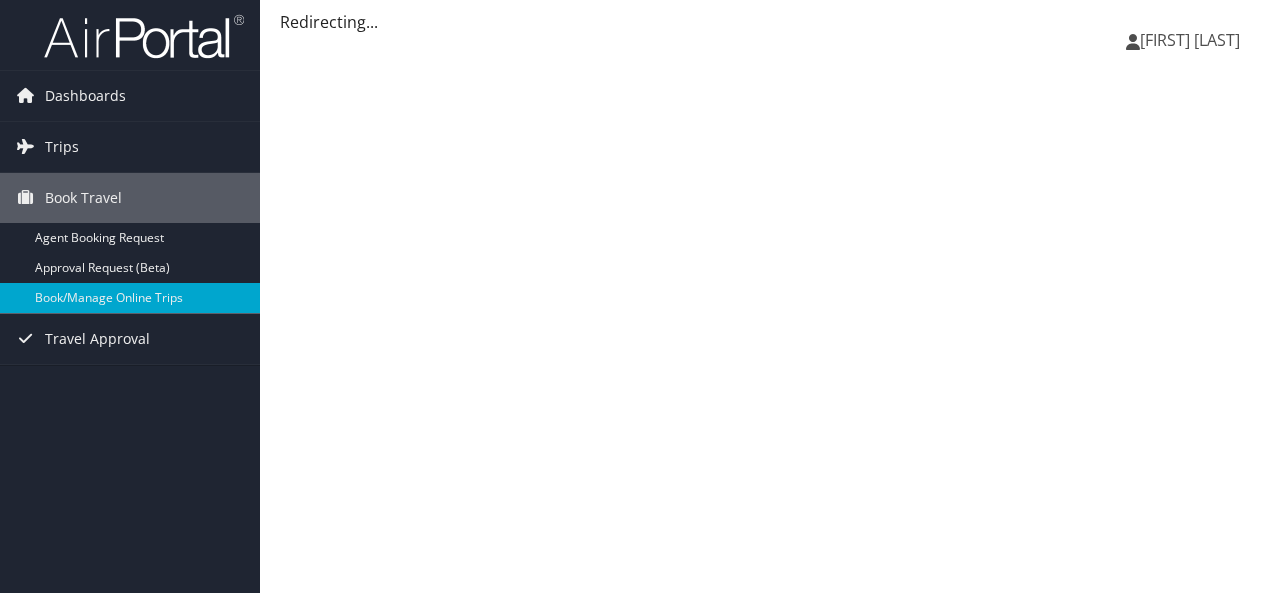 scroll, scrollTop: 0, scrollLeft: 0, axis: both 